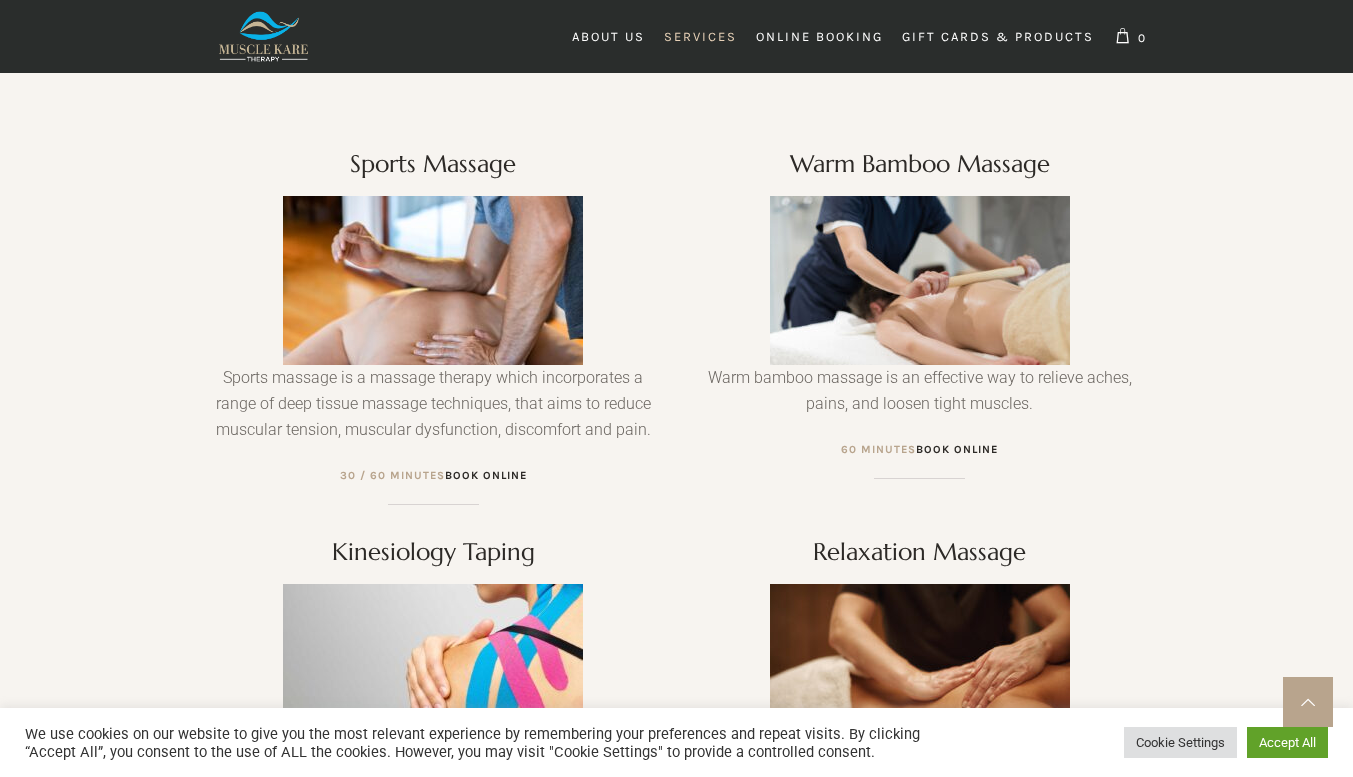 scroll, scrollTop: 1636, scrollLeft: 0, axis: vertical 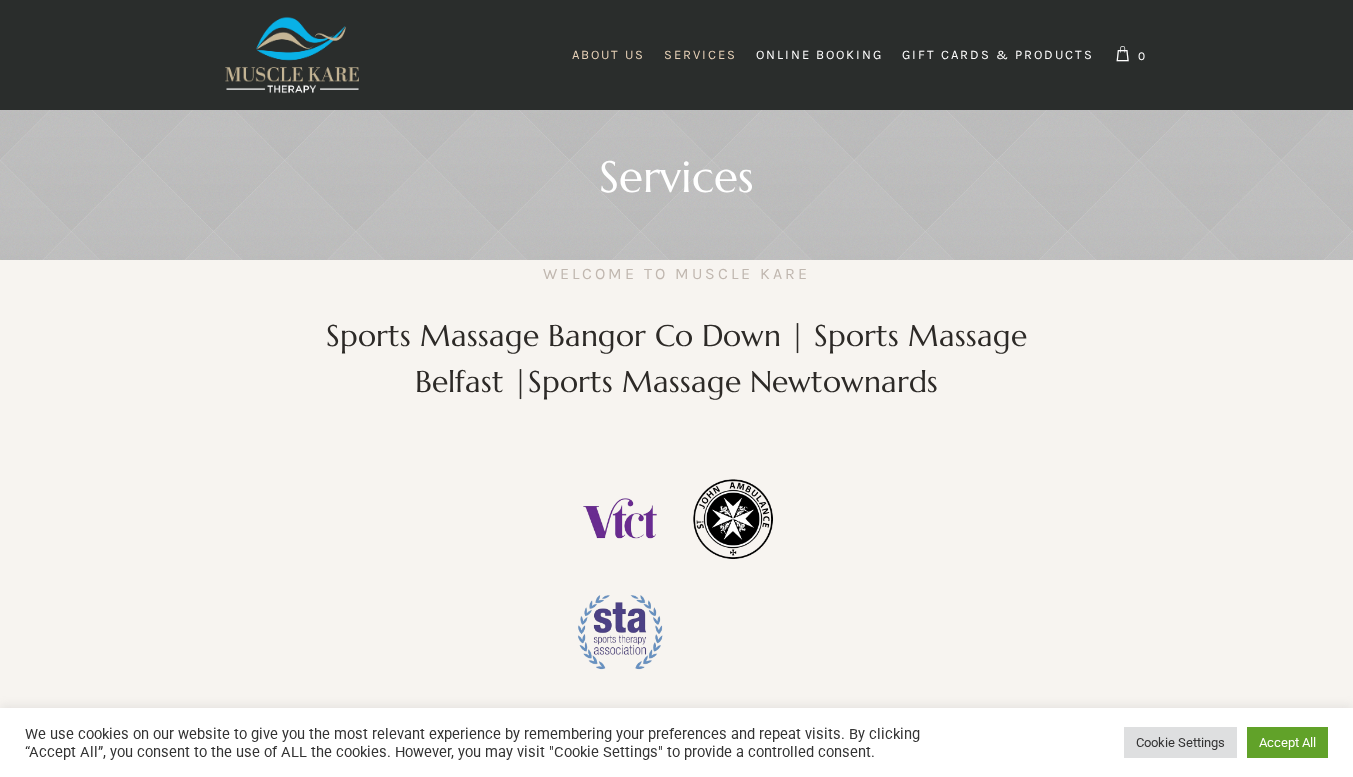 click on "About Us" at bounding box center (608, 54) 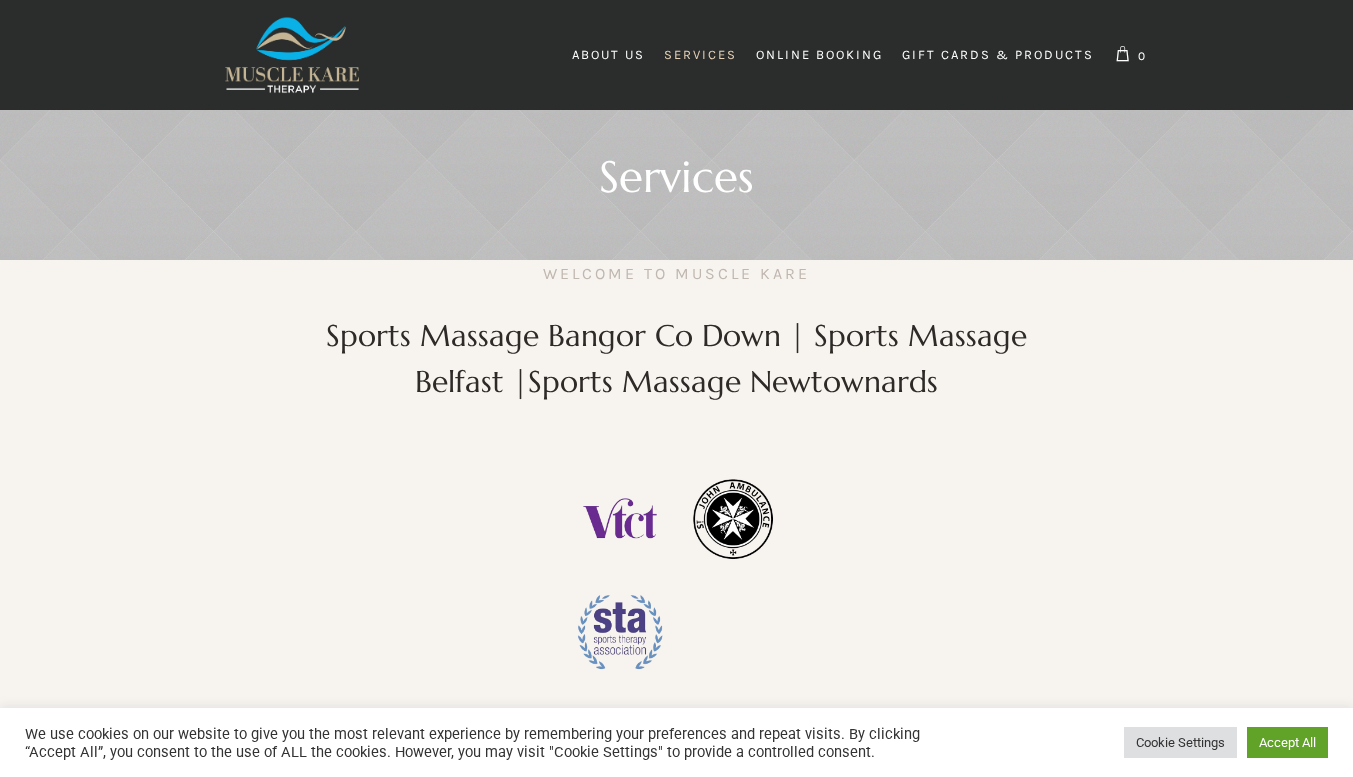 scroll, scrollTop: 0, scrollLeft: 1172, axis: horizontal 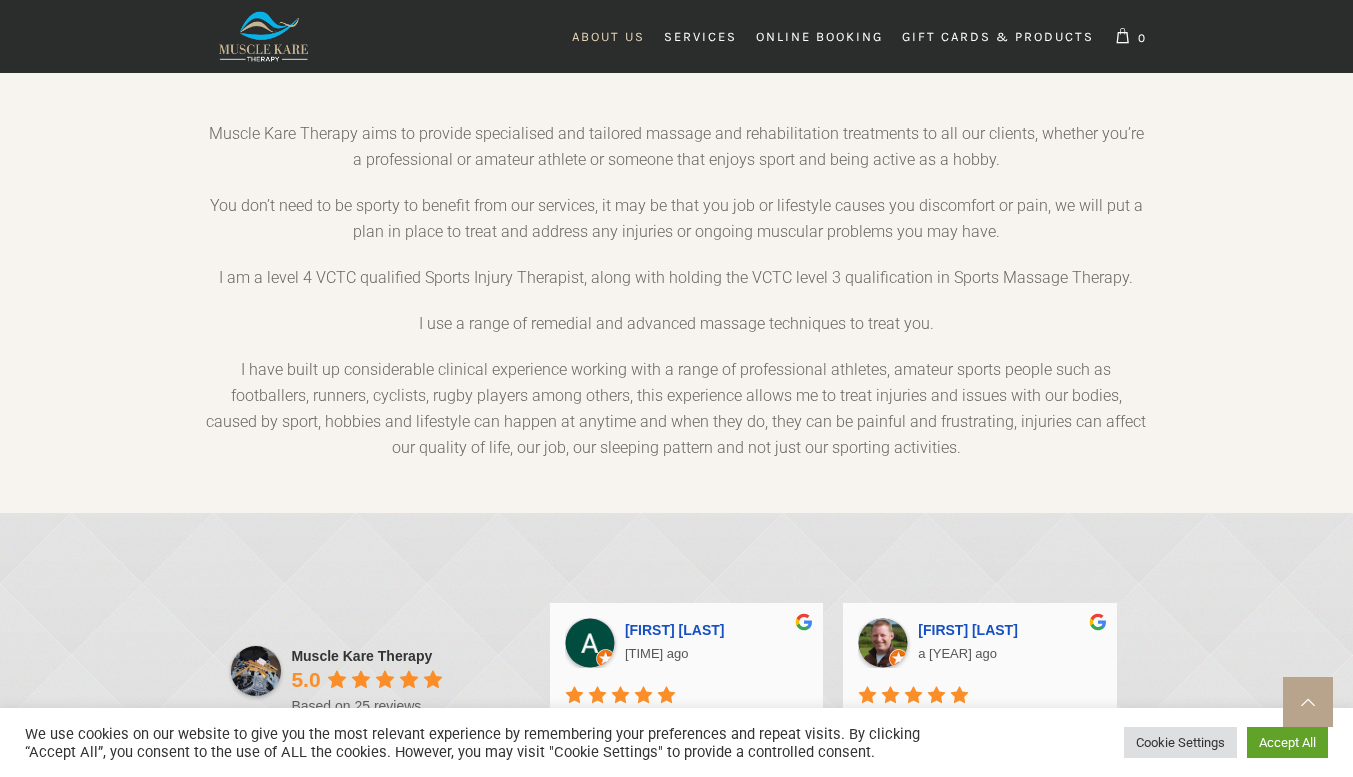 click on "Muscle Kare Therapy aims to provide specialised and tailored massage and rehabilitation treatments to all our clients, whether you’re a professional or amateur athlete or someone that enjoys sport and being active as a hobby." at bounding box center [676, 157] 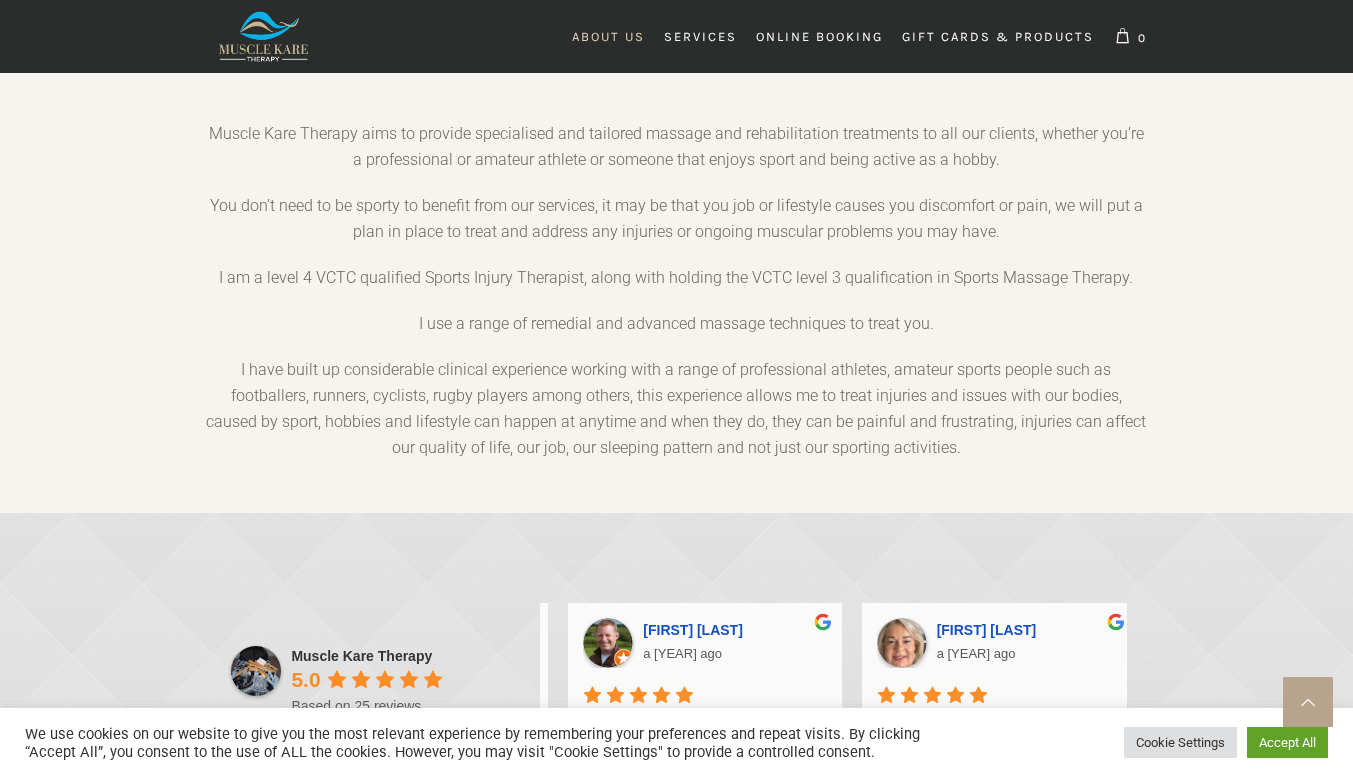 scroll, scrollTop: 0, scrollLeft: 1173, axis: horizontal 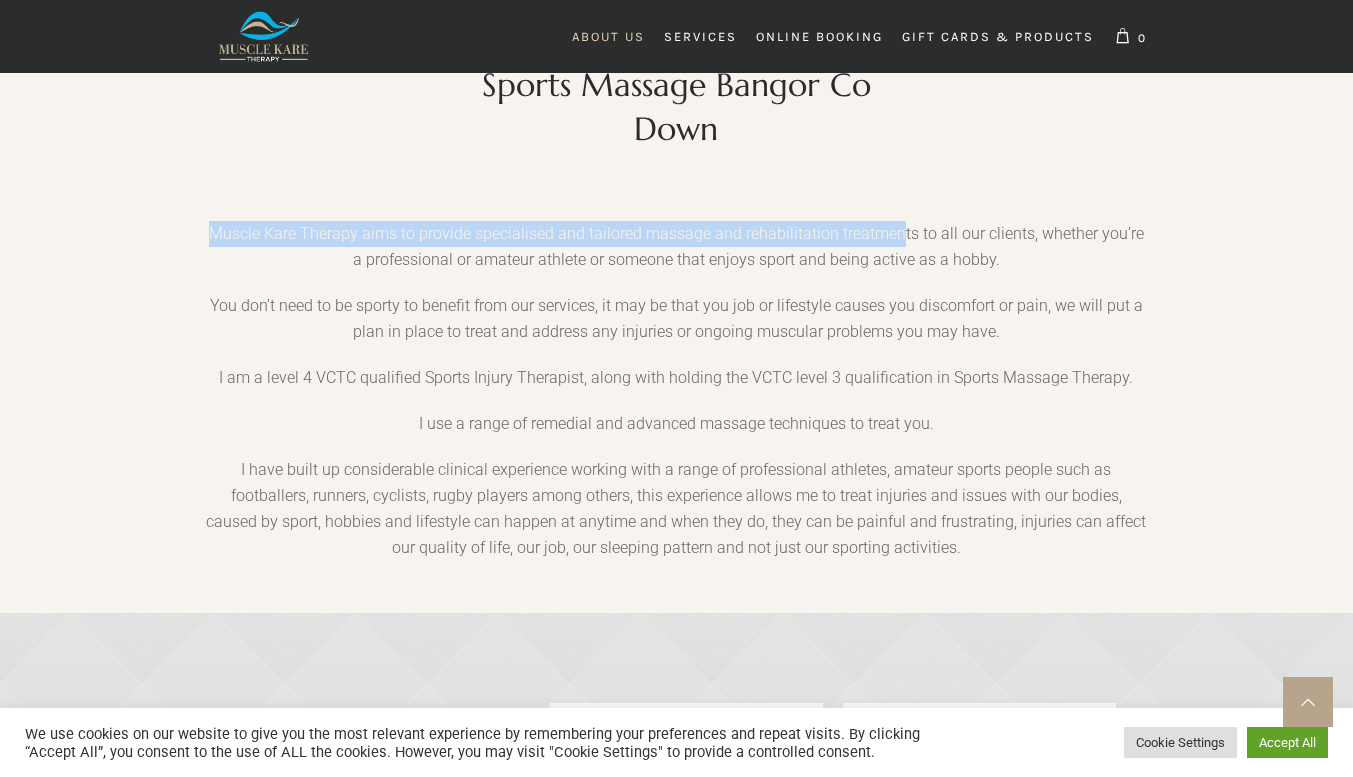 drag, startPoint x: 202, startPoint y: 250, endPoint x: 896, endPoint y: 261, distance: 694.08716 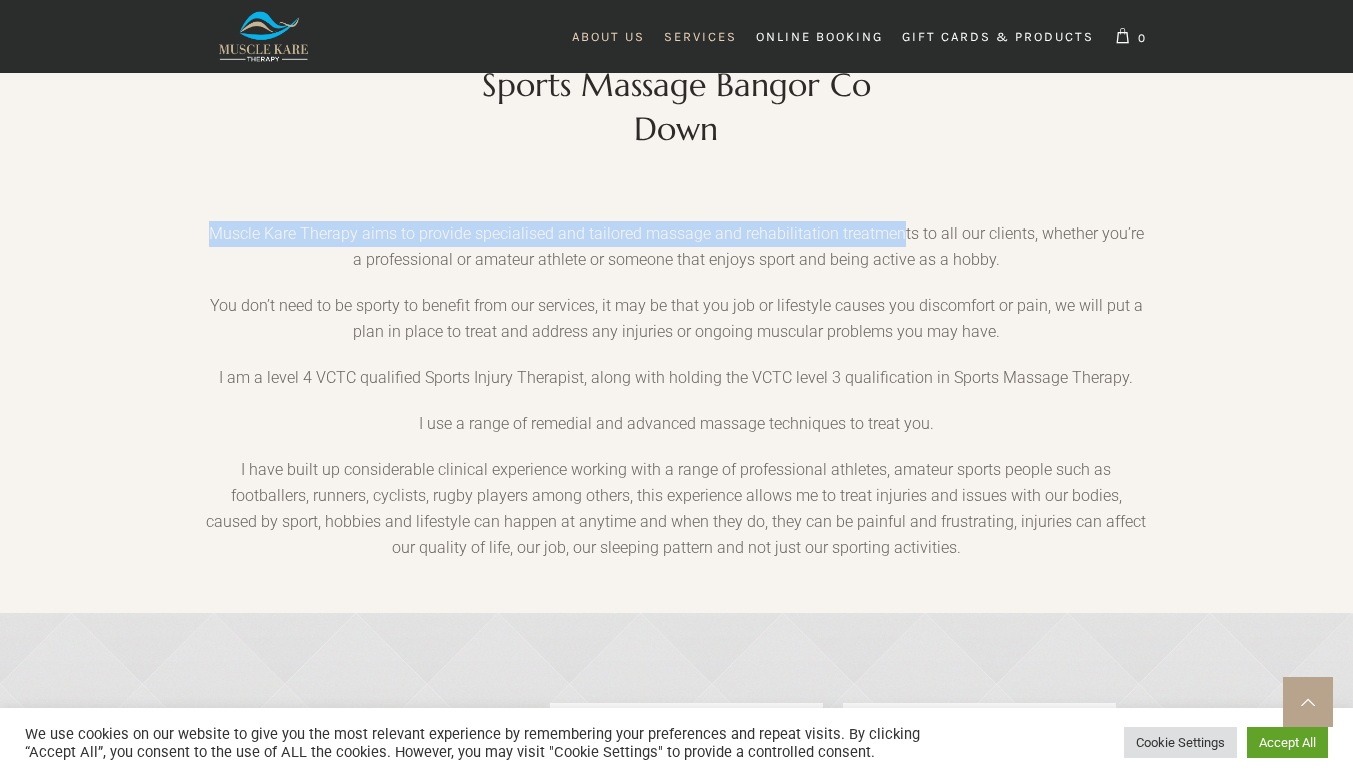 click on "Services" at bounding box center [700, 36] 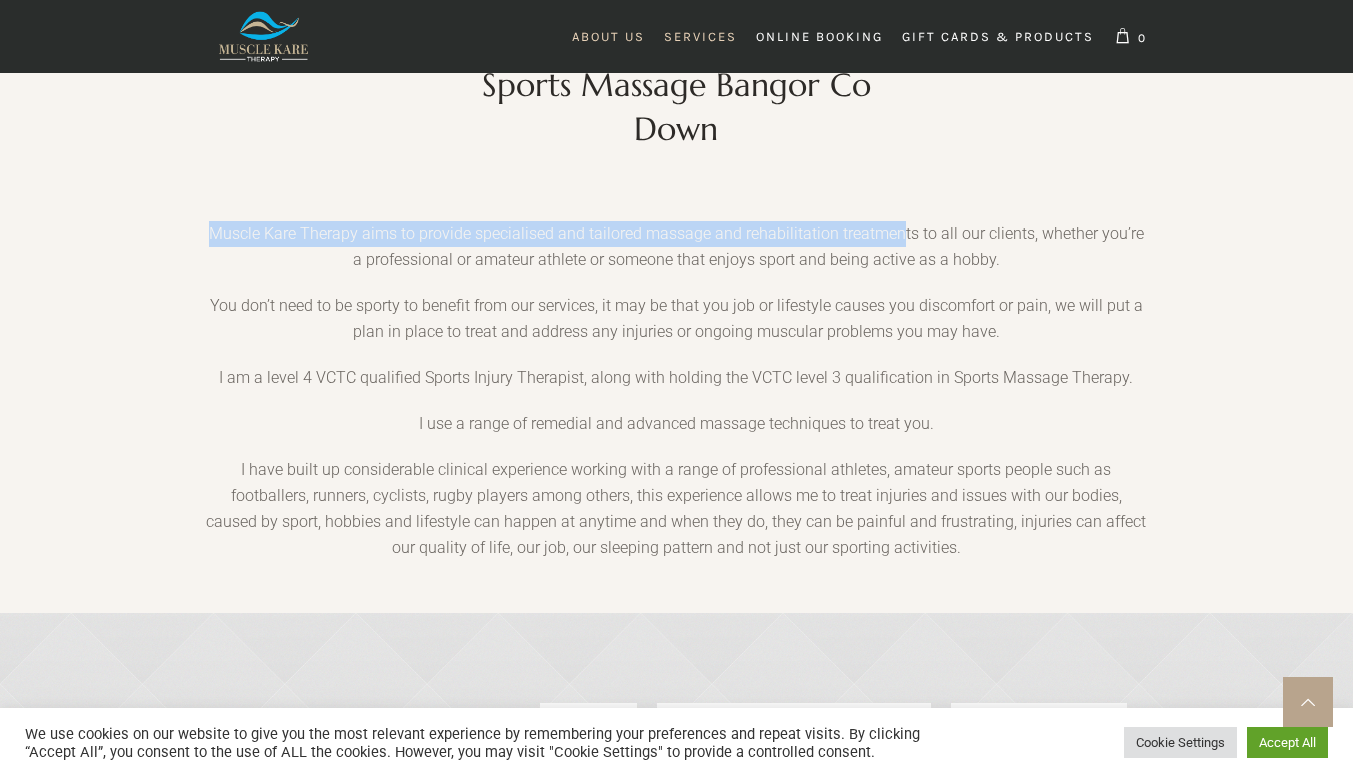 scroll, scrollTop: 0, scrollLeft: 2043, axis: horizontal 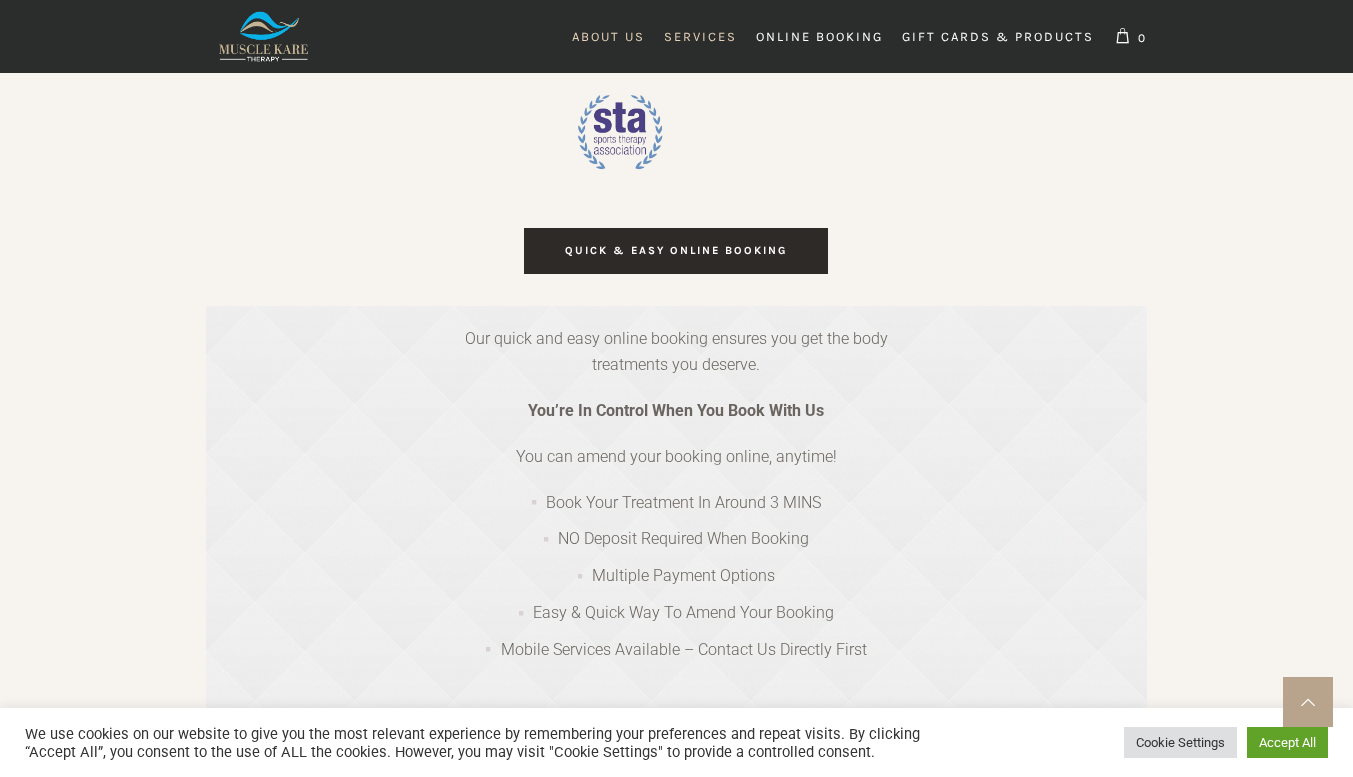 click on "About Us" at bounding box center [608, 36] 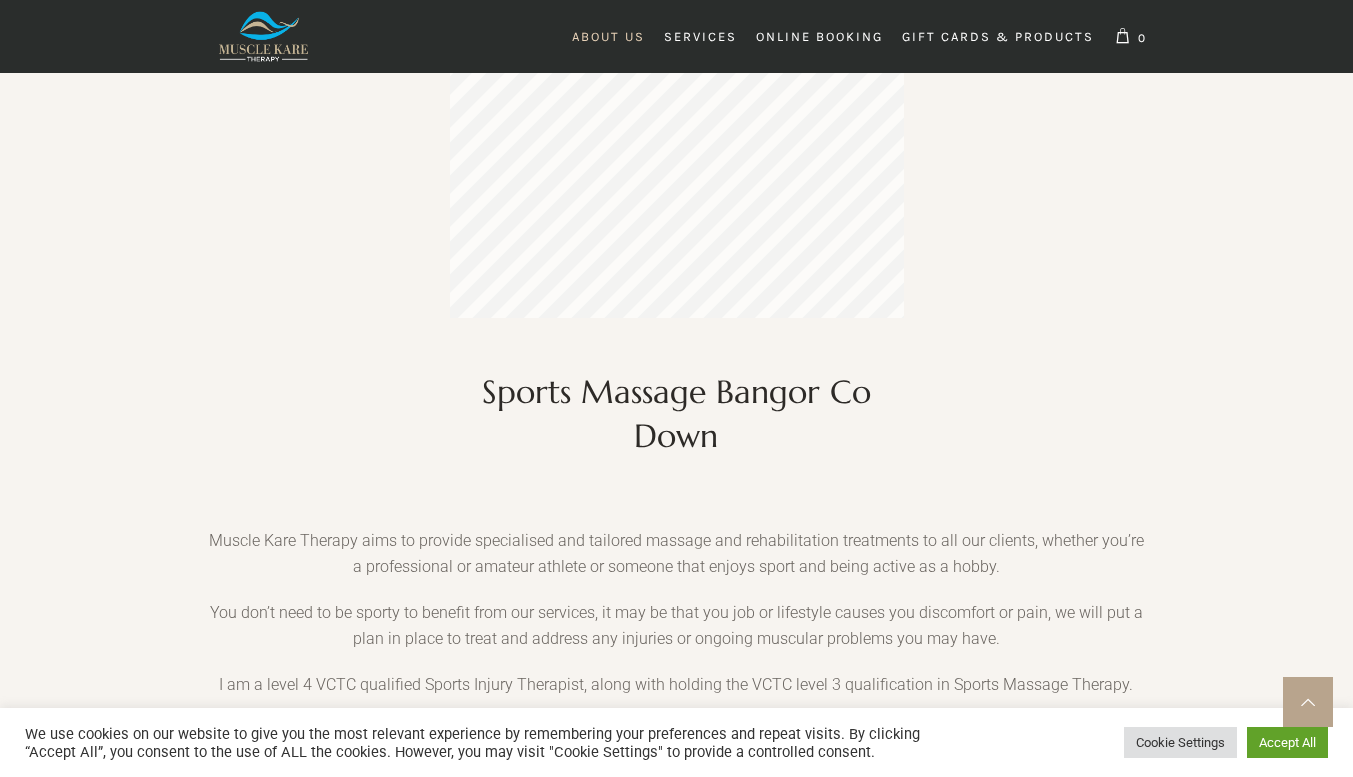 scroll, scrollTop: 1000, scrollLeft: 0, axis: vertical 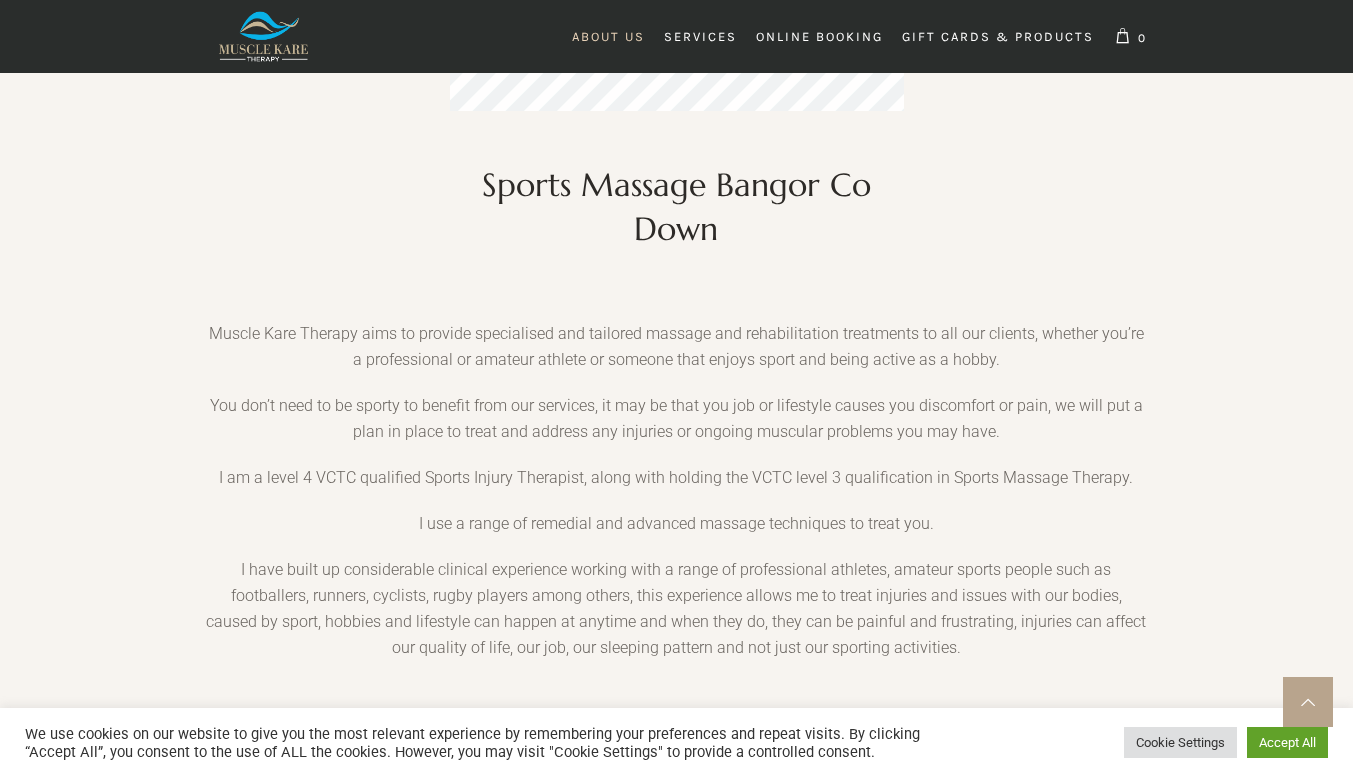 click on "Muscle Kare Therapy aims to provide specialised and tailored massage and rehabilitation treatments to all our clients, whether you’re a professional or amateur athlete or someone that enjoys sport and being active as a hobby." at bounding box center [676, 357] 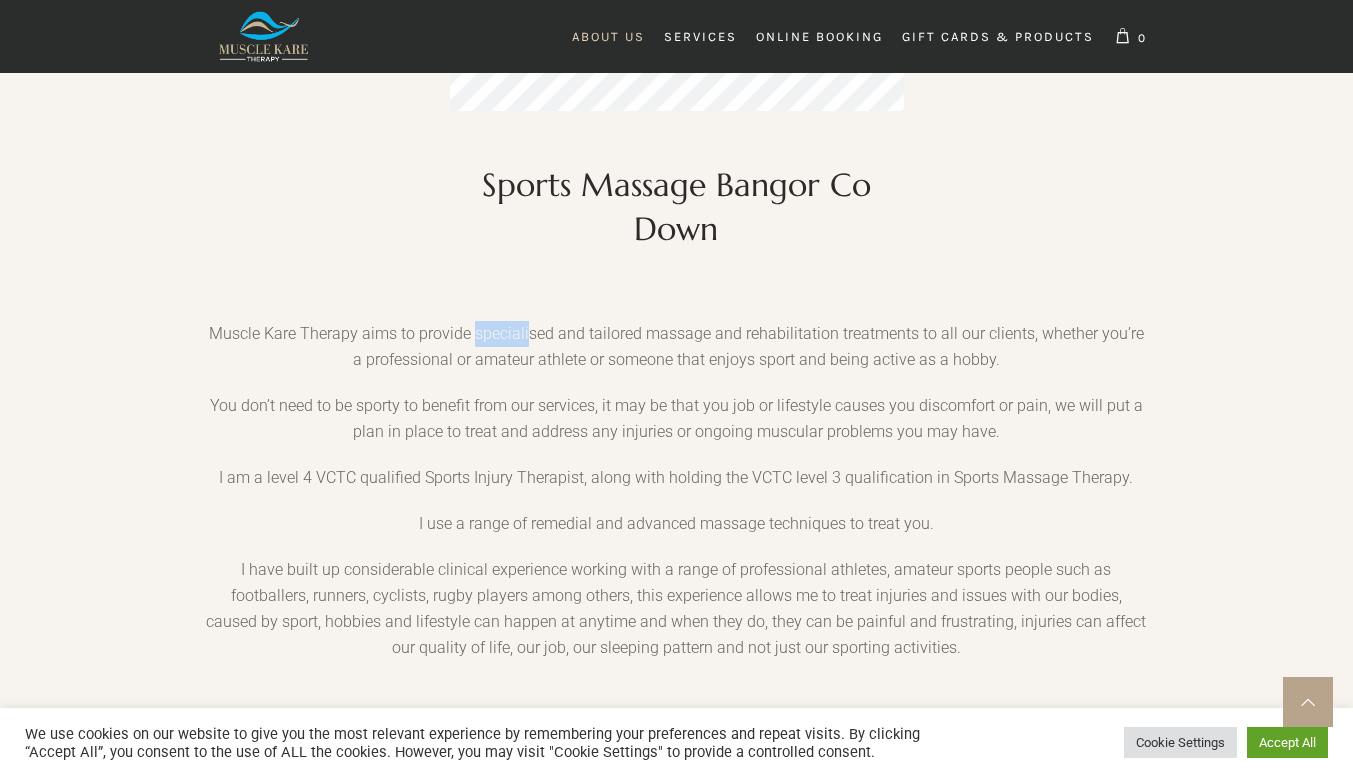 scroll, scrollTop: 0, scrollLeft: 2053, axis: horizontal 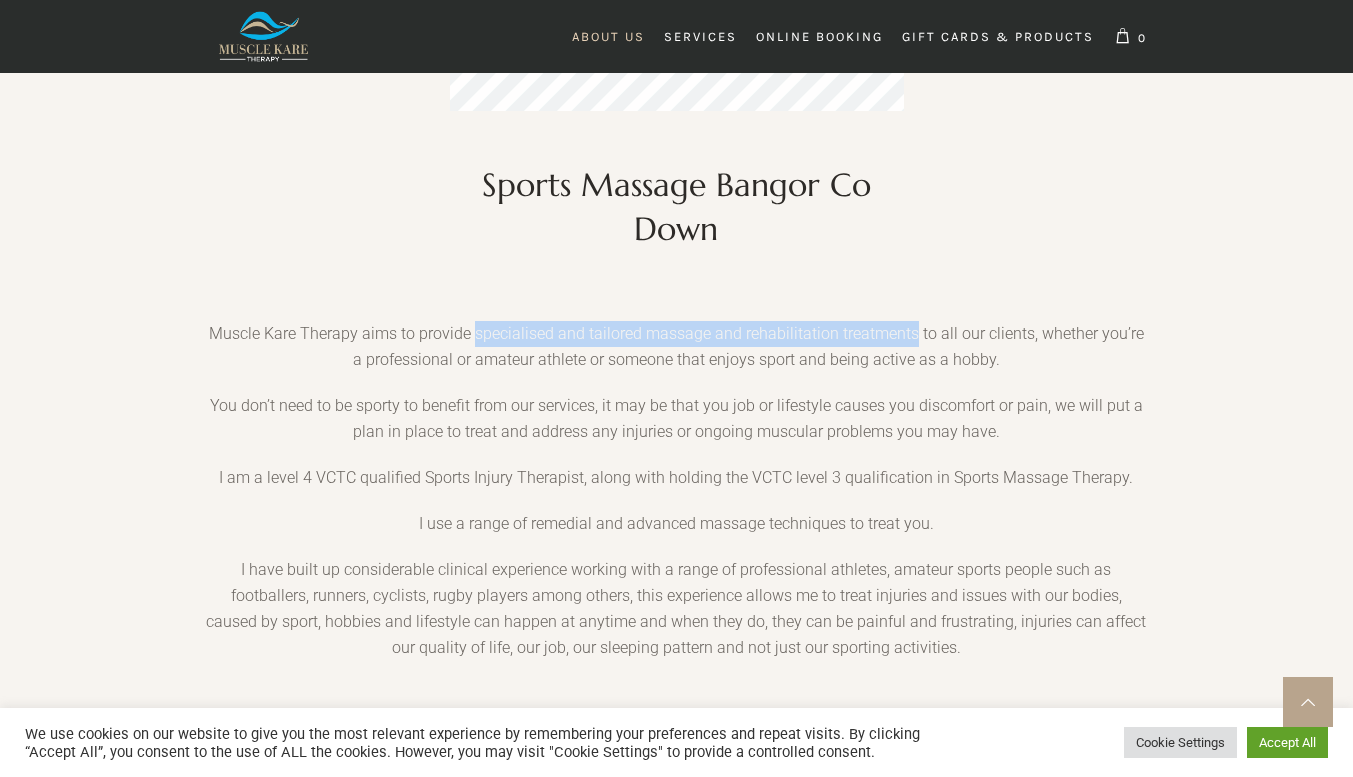 drag, startPoint x: 474, startPoint y: 359, endPoint x: 910, endPoint y: 353, distance: 436.0413 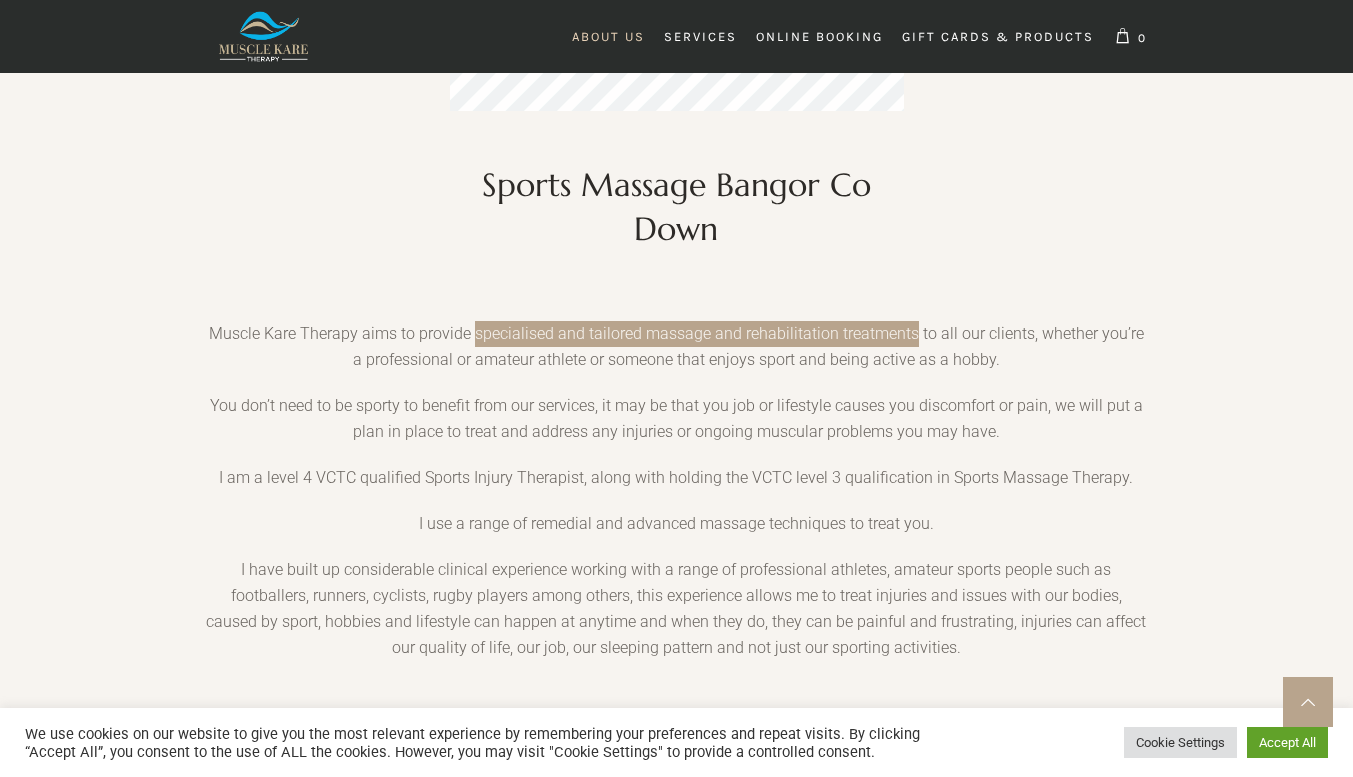 scroll, scrollTop: 0, scrollLeft: 4400, axis: horizontal 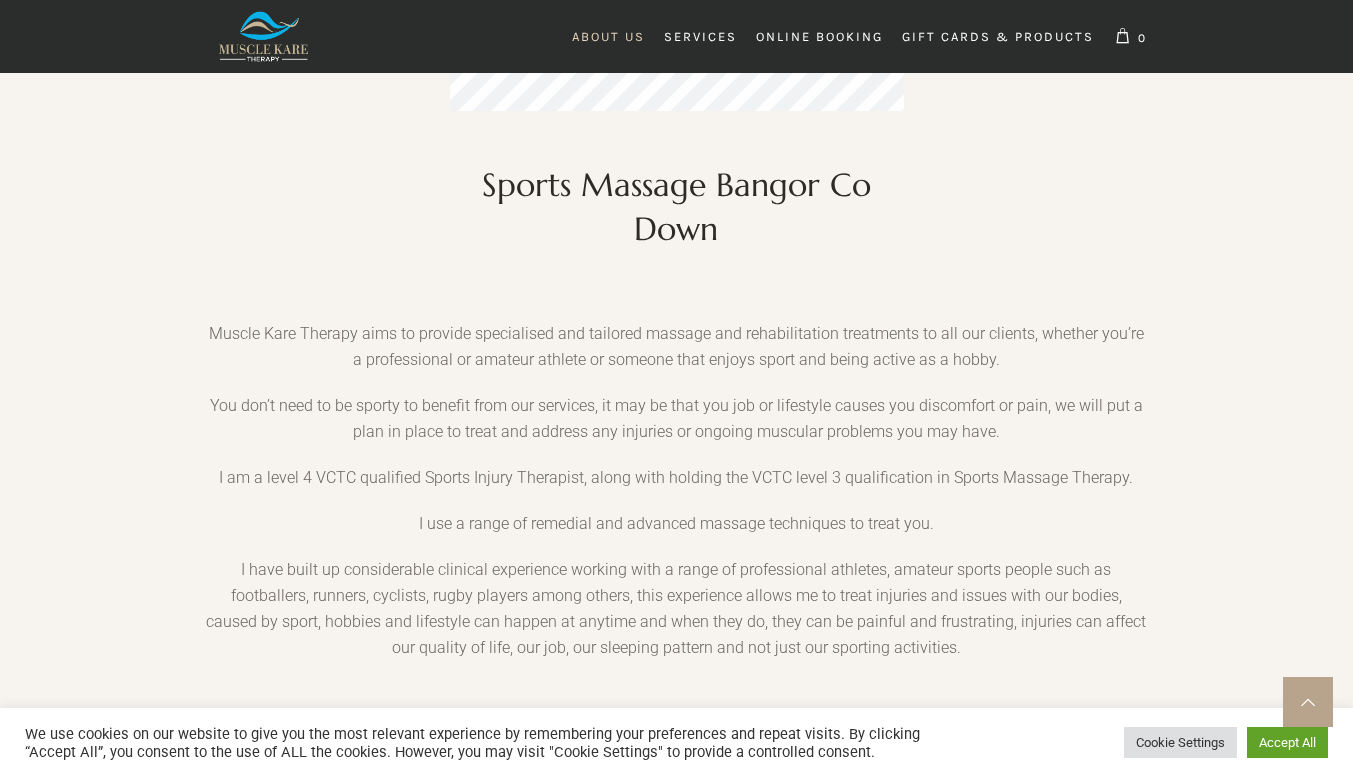 click on "You don’t need to be sporty to benefit from our services, it may be that you job or lifestyle causes you discomfort or pain, we will put a plan in place to treat and address any injuries or ongoing muscular problems you may have." at bounding box center [676, 429] 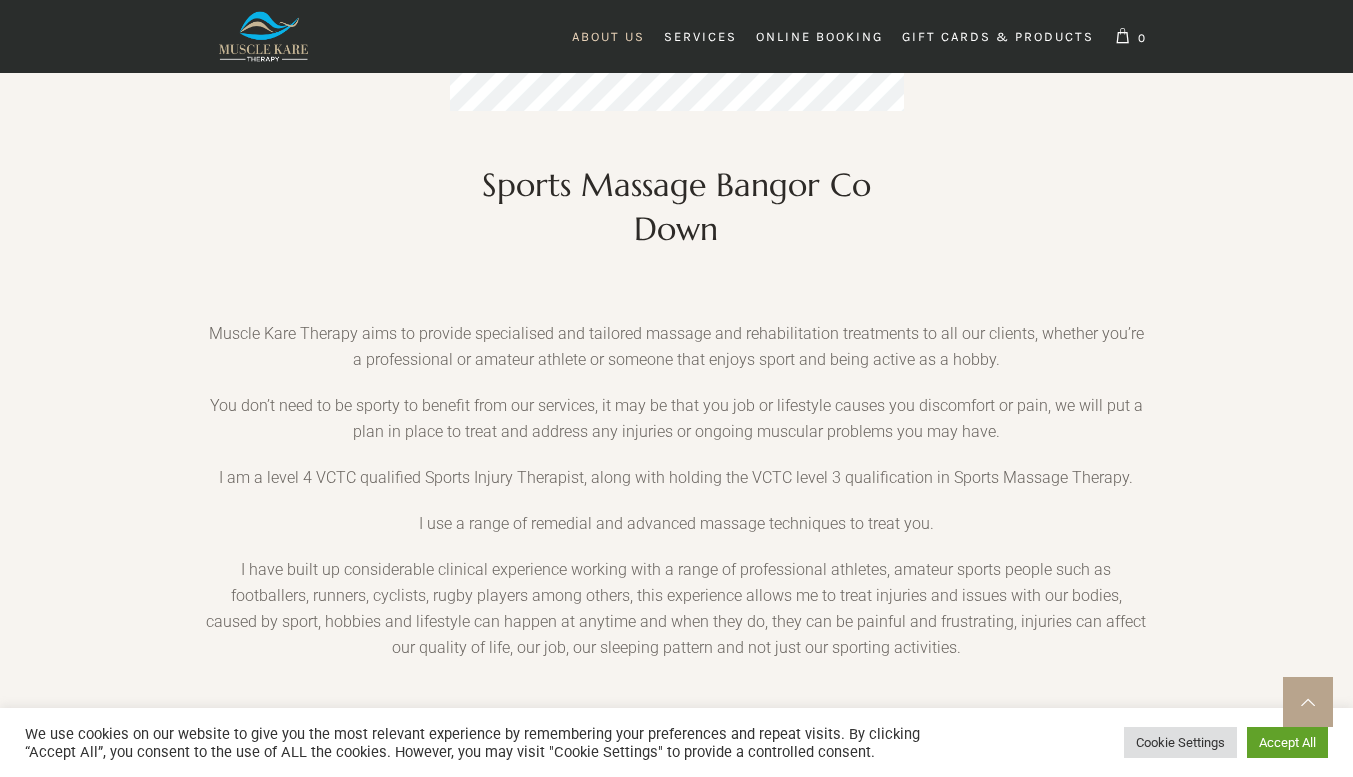 scroll, scrollTop: 0, scrollLeft: 7921, axis: horizontal 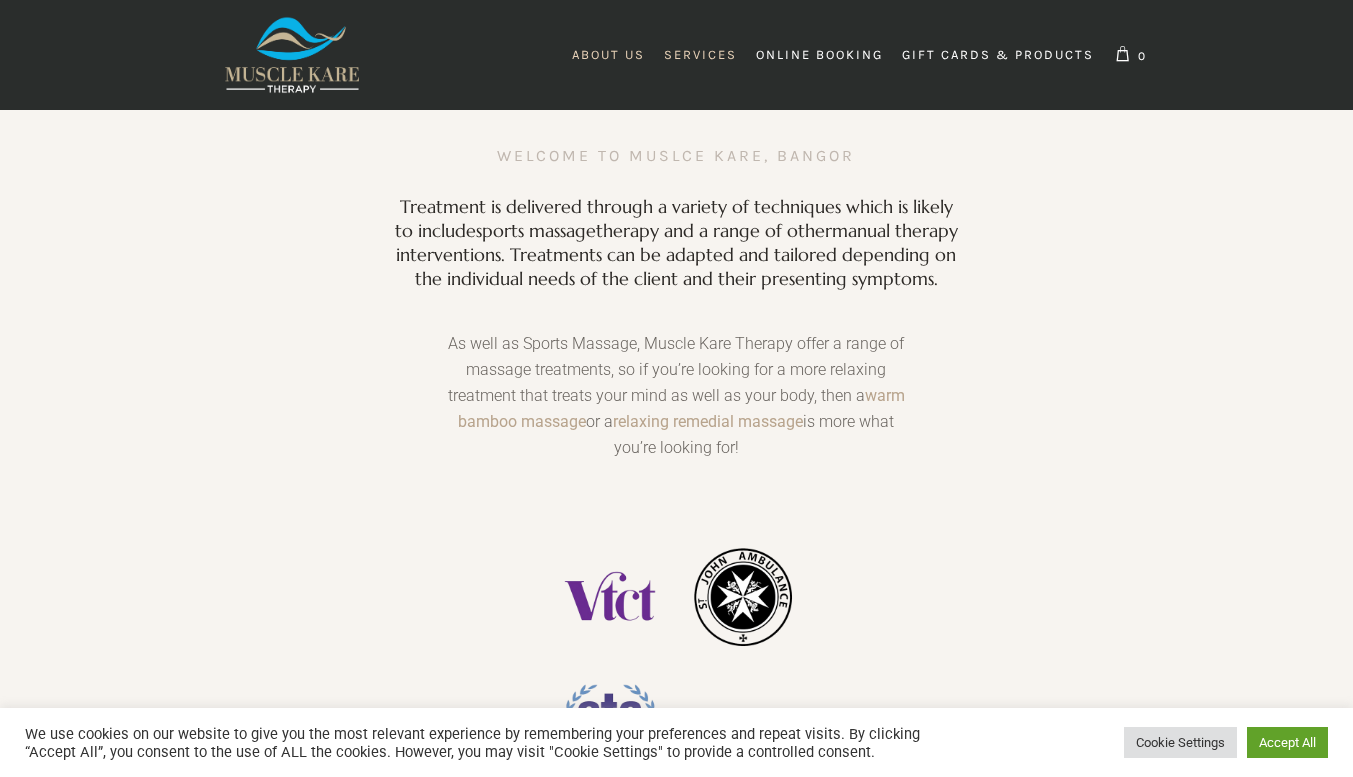 click on "Services" at bounding box center (700, 55) 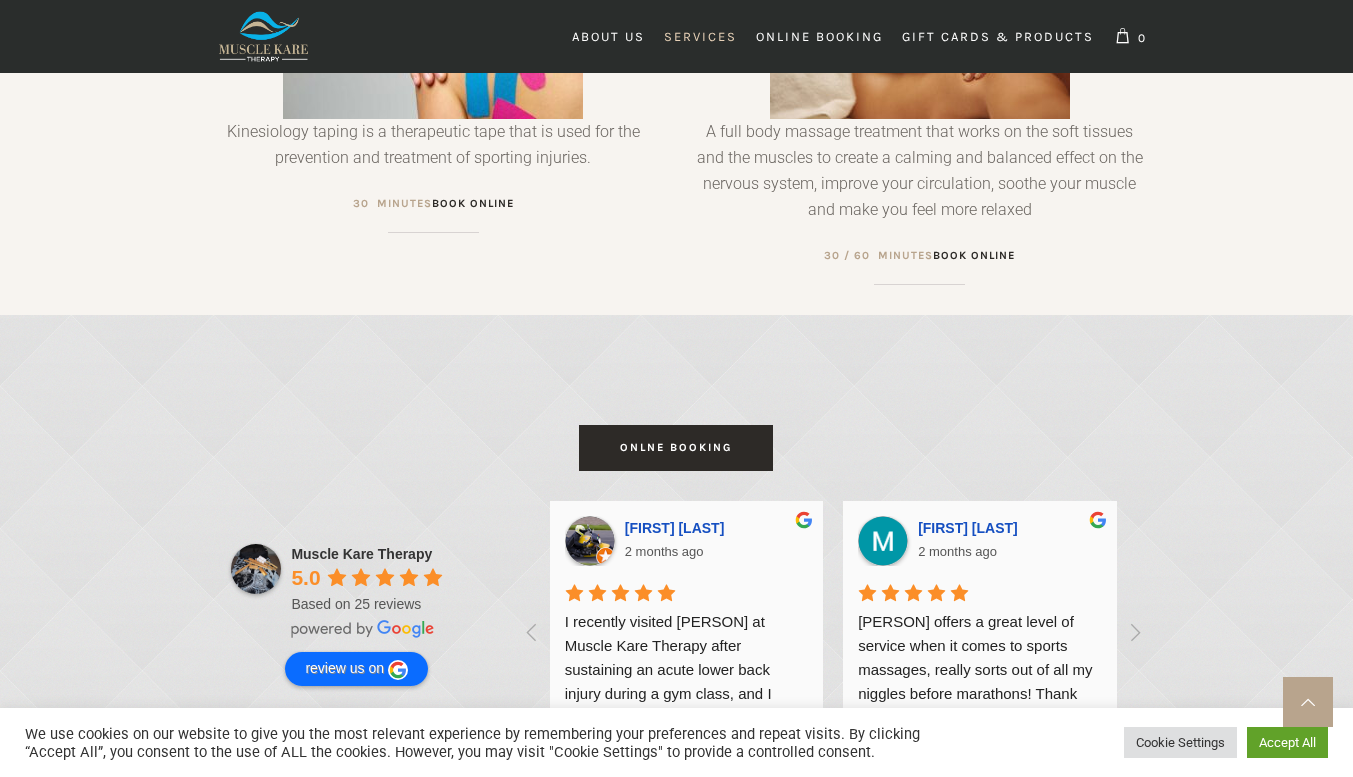 scroll, scrollTop: 2200, scrollLeft: 0, axis: vertical 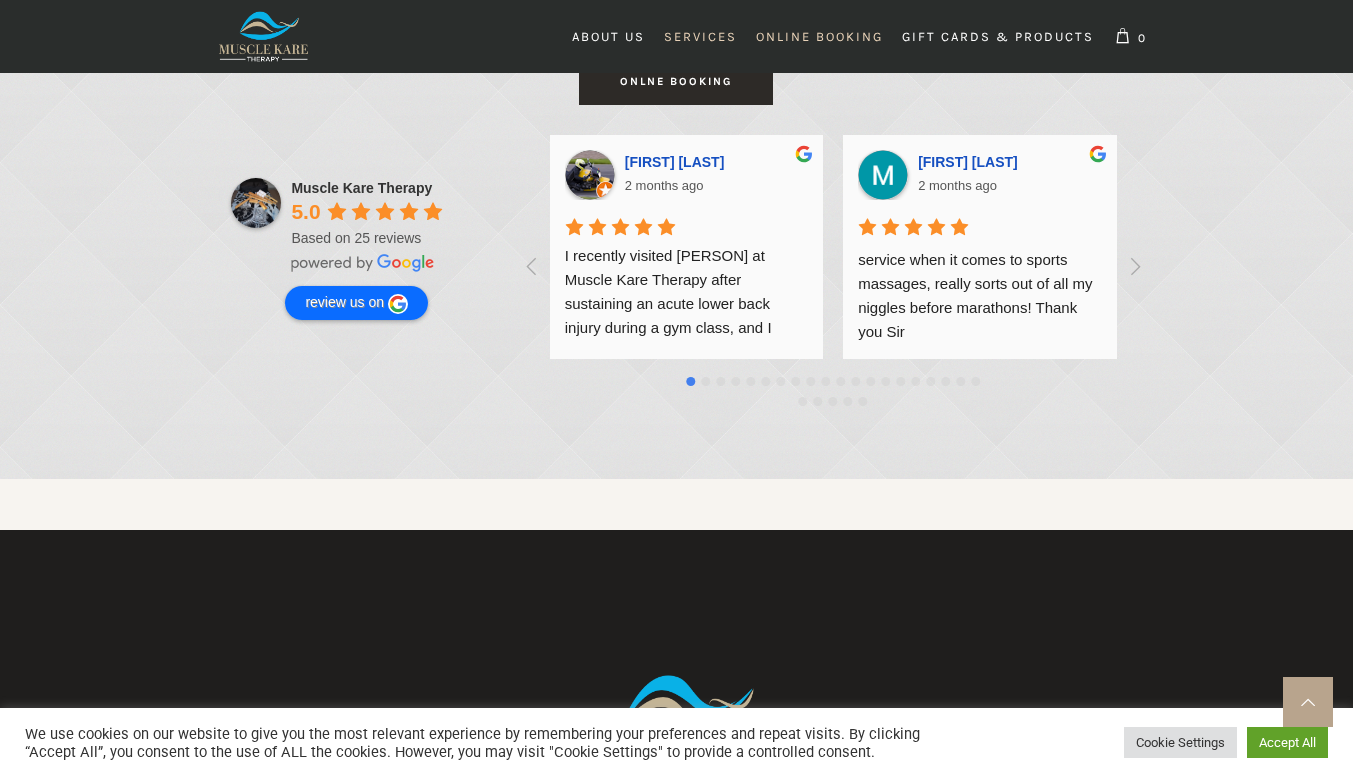 click on "Online Booking" at bounding box center [819, 36] 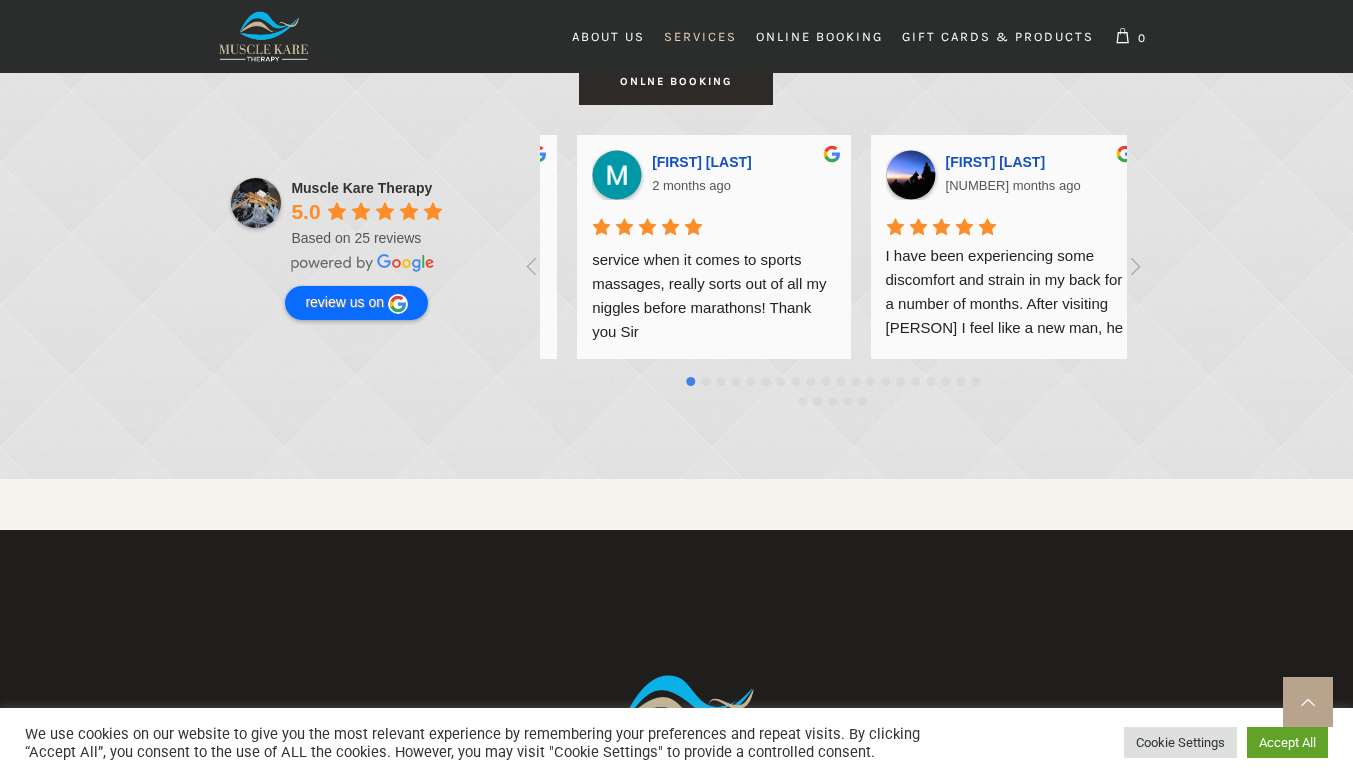 scroll, scrollTop: 0, scrollLeft: 293, axis: horizontal 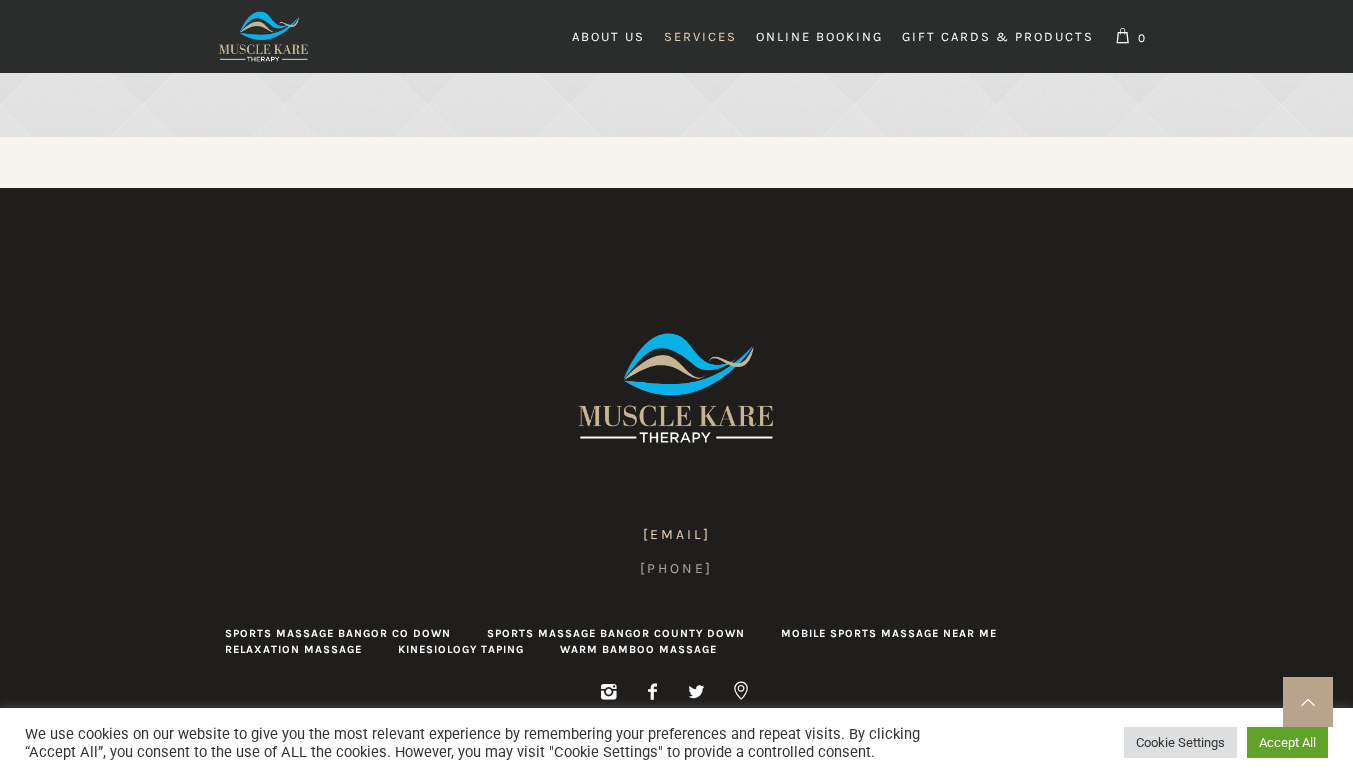 drag, startPoint x: 821, startPoint y: 449, endPoint x: 562, endPoint y: 449, distance: 259 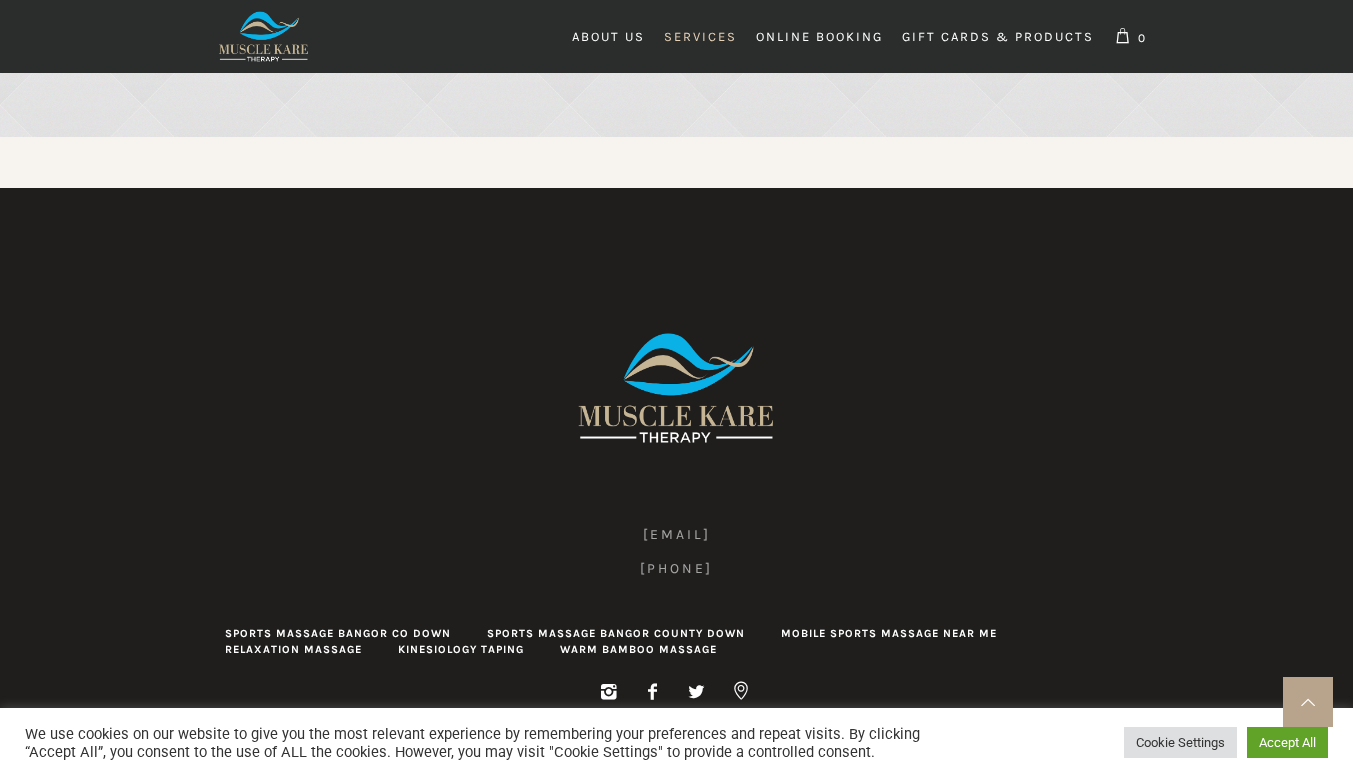 click on "[EMAIL]
[PHONE]" at bounding box center [677, 552] 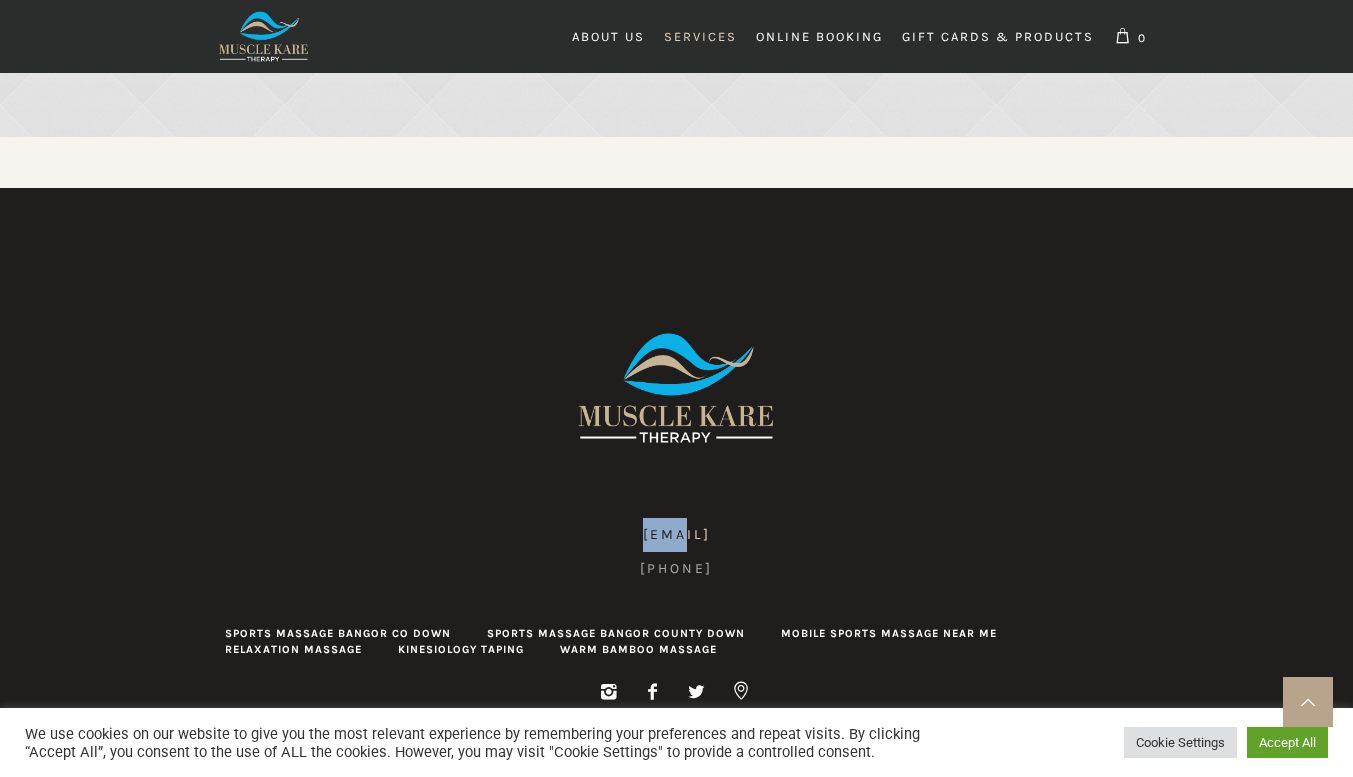 scroll, scrollTop: 0, scrollLeft: 587, axis: horizontal 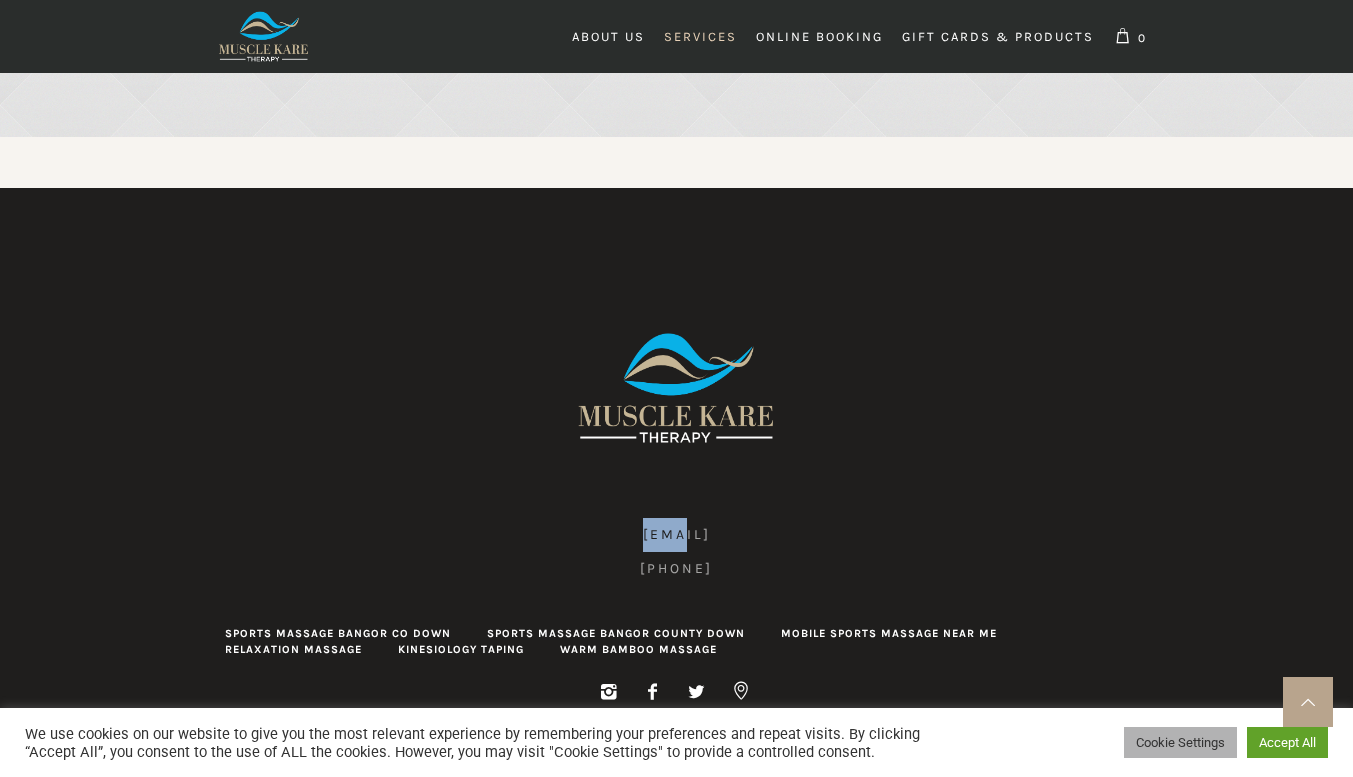 click on "Cookie Settings" at bounding box center [1180, 742] 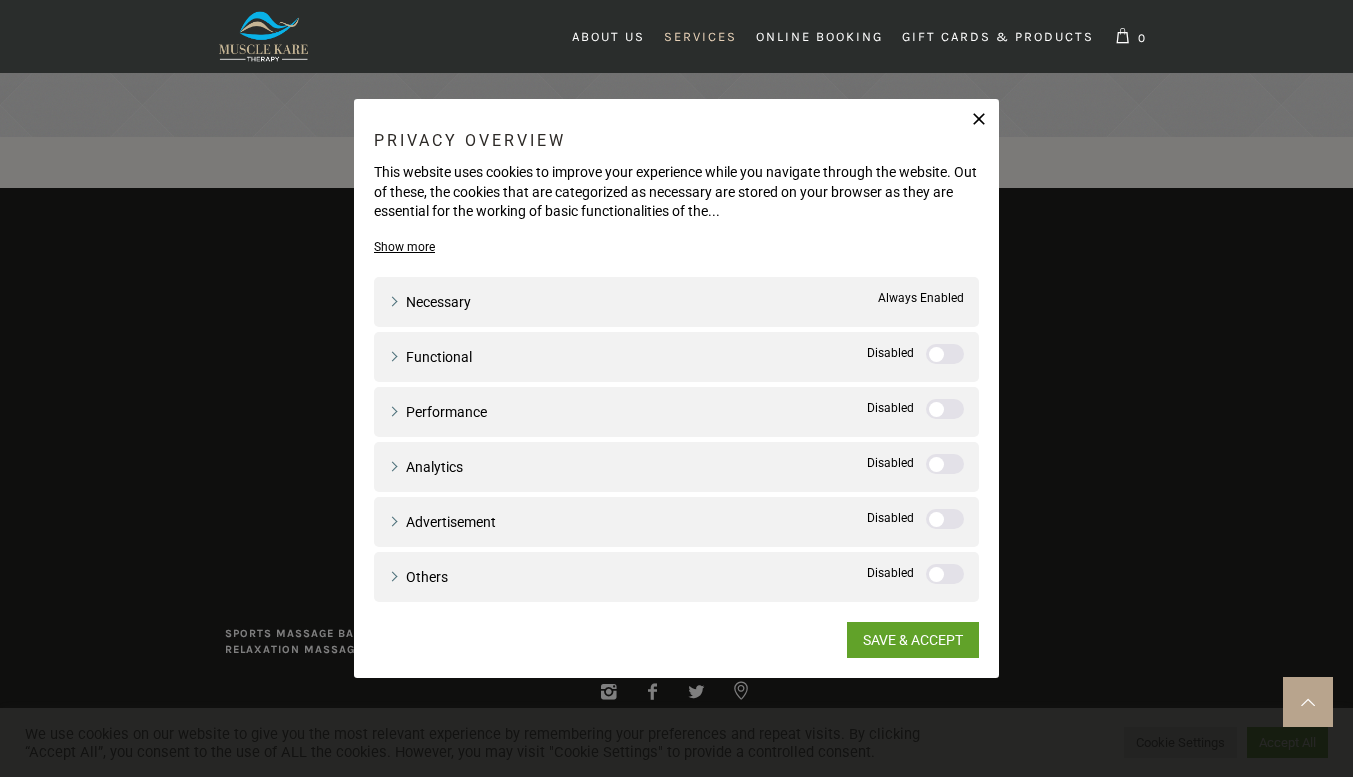 scroll, scrollTop: 0, scrollLeft: 1467, axis: horizontal 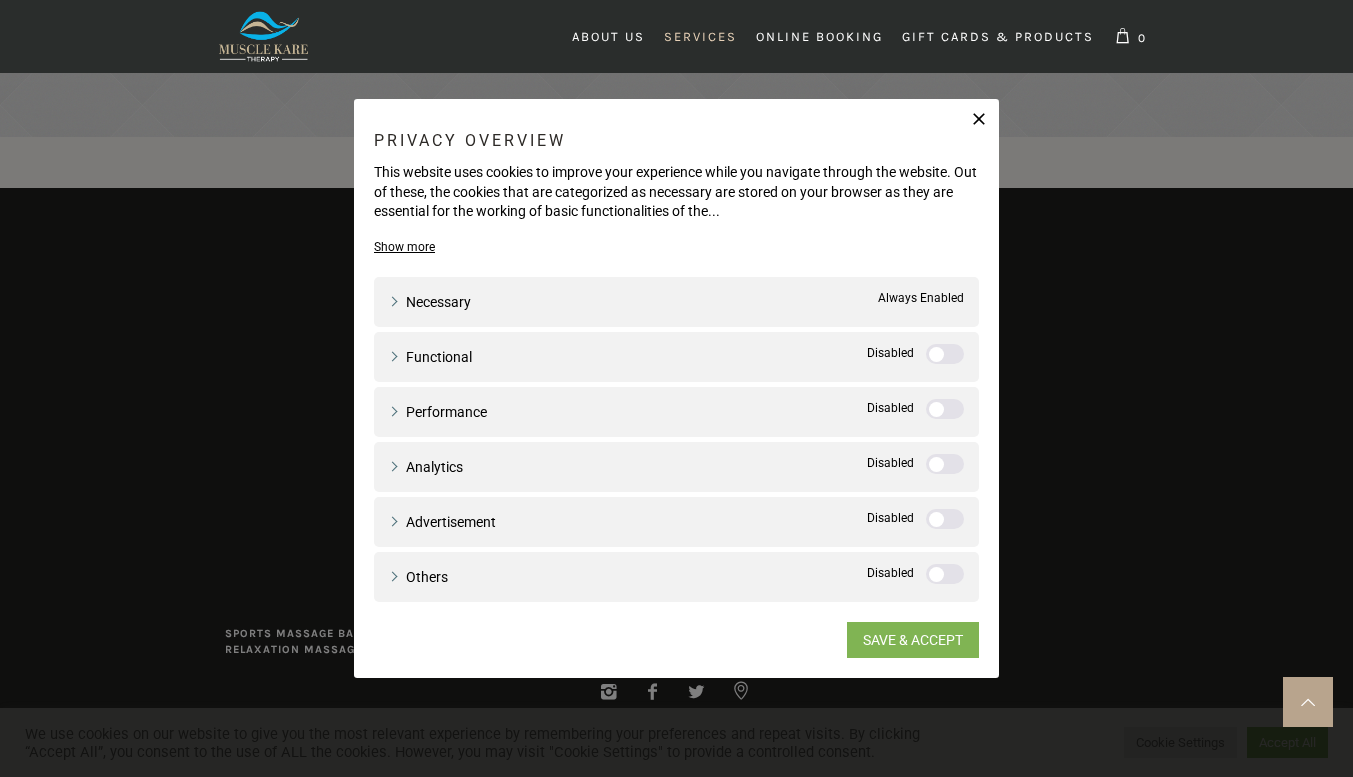 click on "SAVE & ACCEPT" at bounding box center (913, 640) 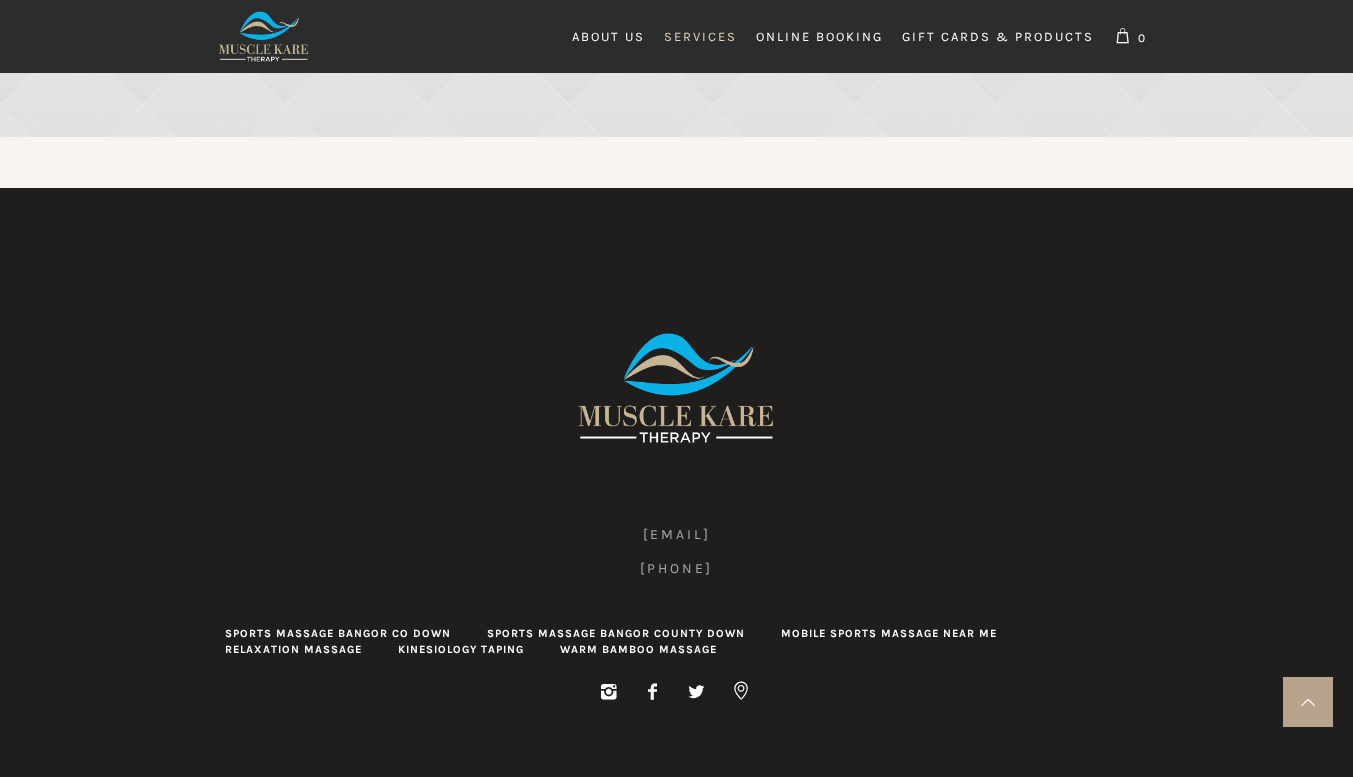 scroll, scrollTop: 0, scrollLeft: 7334, axis: horizontal 